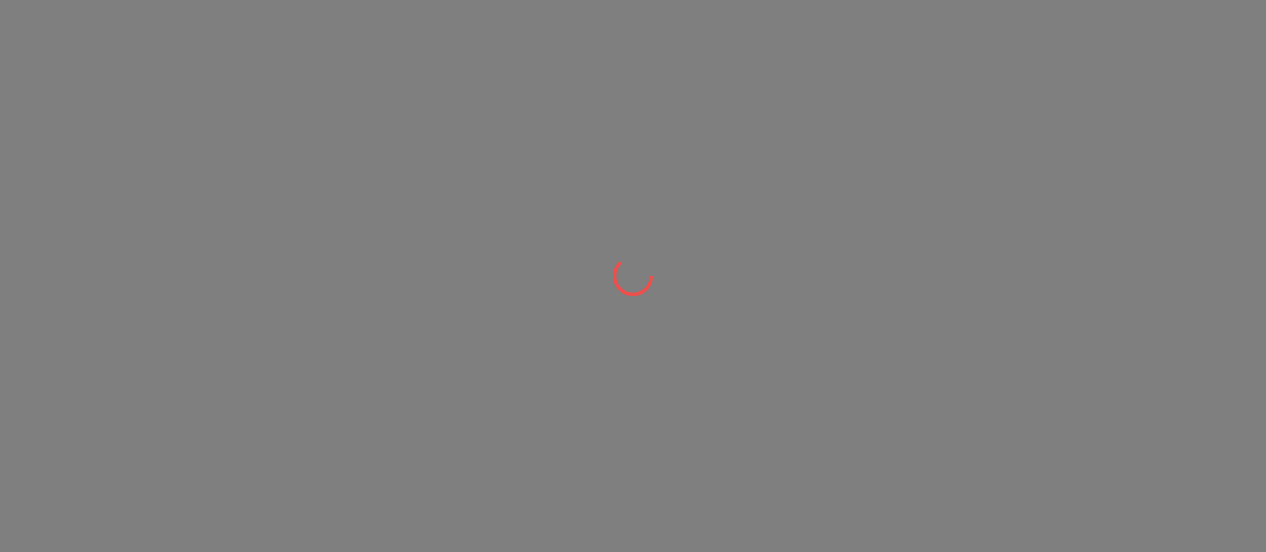 scroll, scrollTop: 0, scrollLeft: 0, axis: both 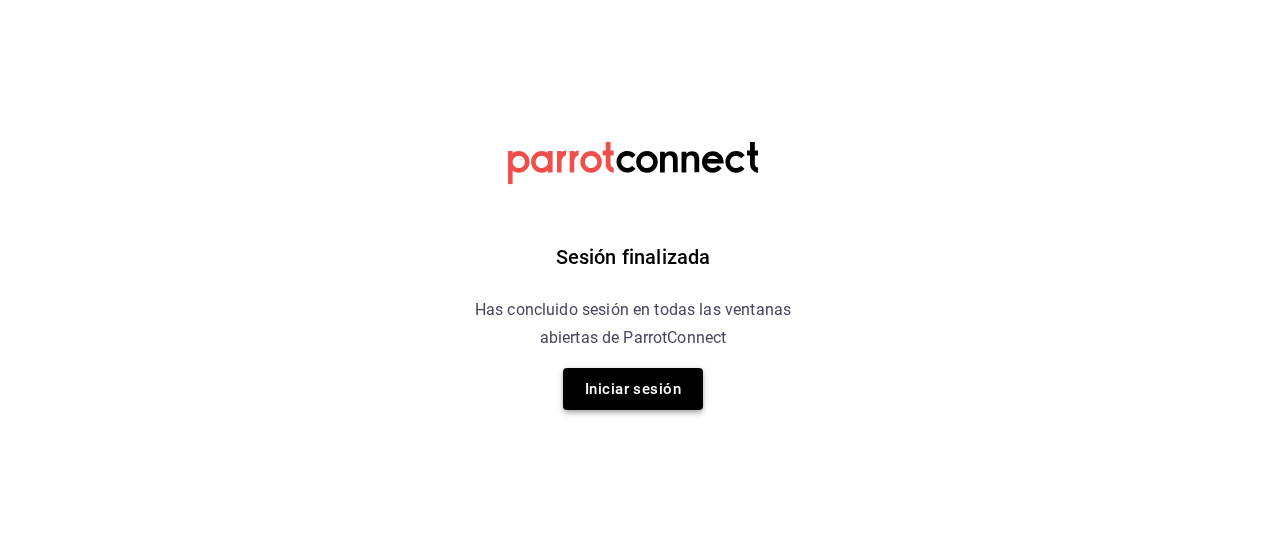 click on "Iniciar sesión" at bounding box center (633, 389) 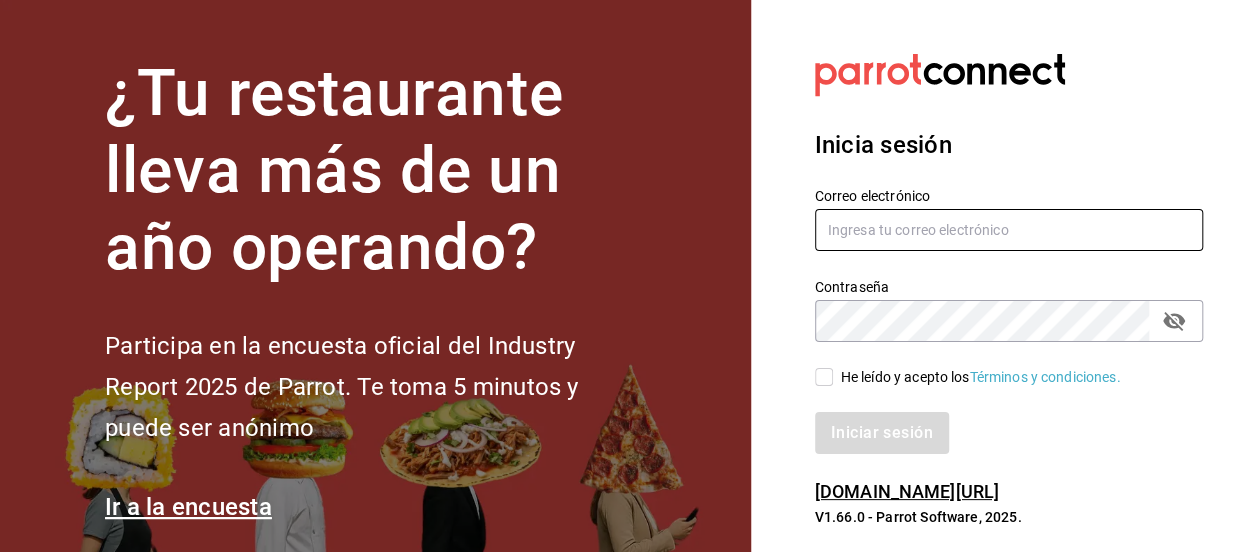 type on "[EMAIL_ADDRESS][PERSON_NAME][DOMAIN_NAME]" 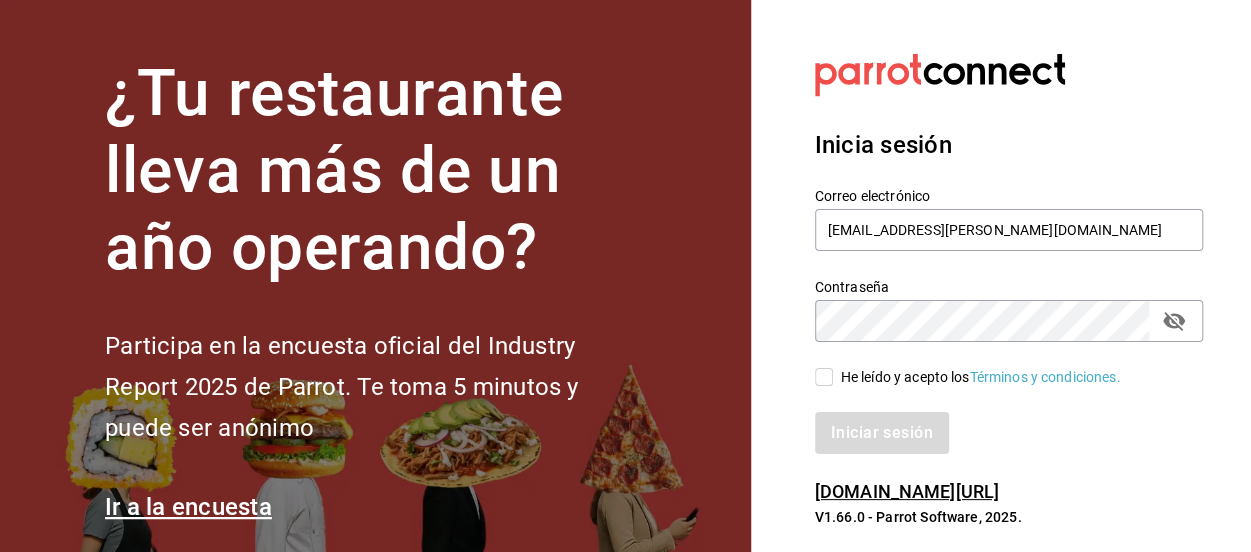 click on "He leído y acepto los  Términos y condiciones." at bounding box center (824, 377) 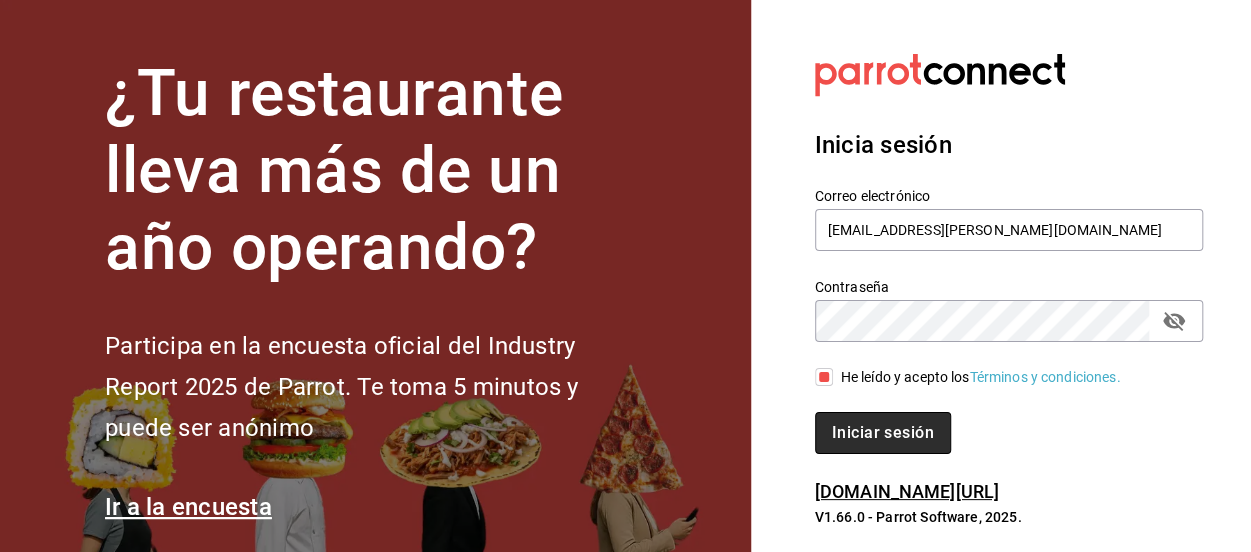 click on "Iniciar sesión" at bounding box center (883, 433) 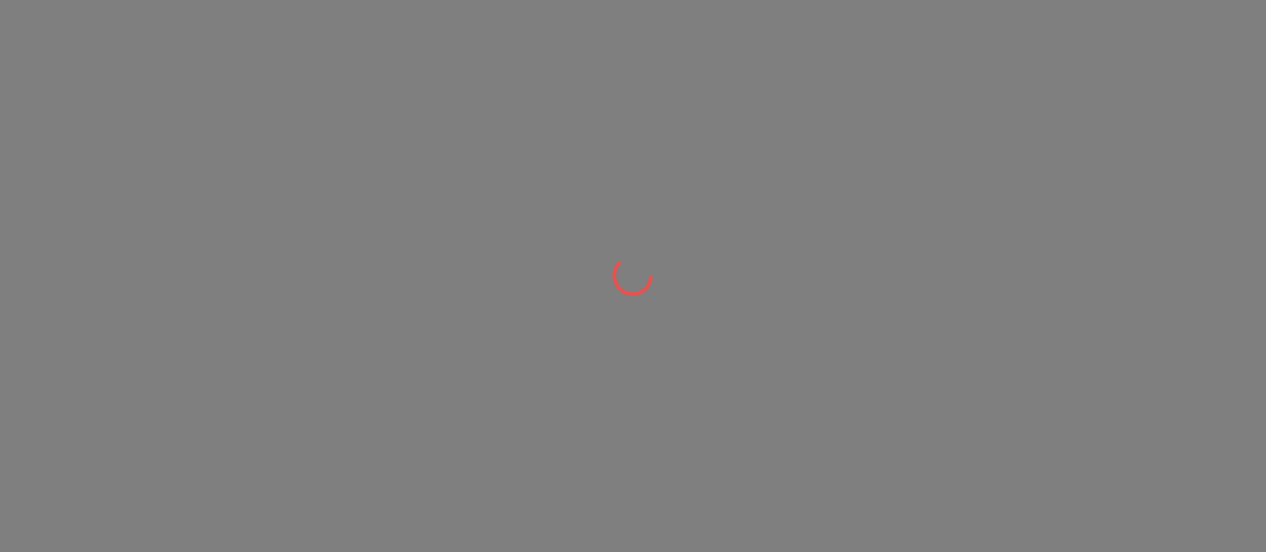 scroll, scrollTop: 0, scrollLeft: 0, axis: both 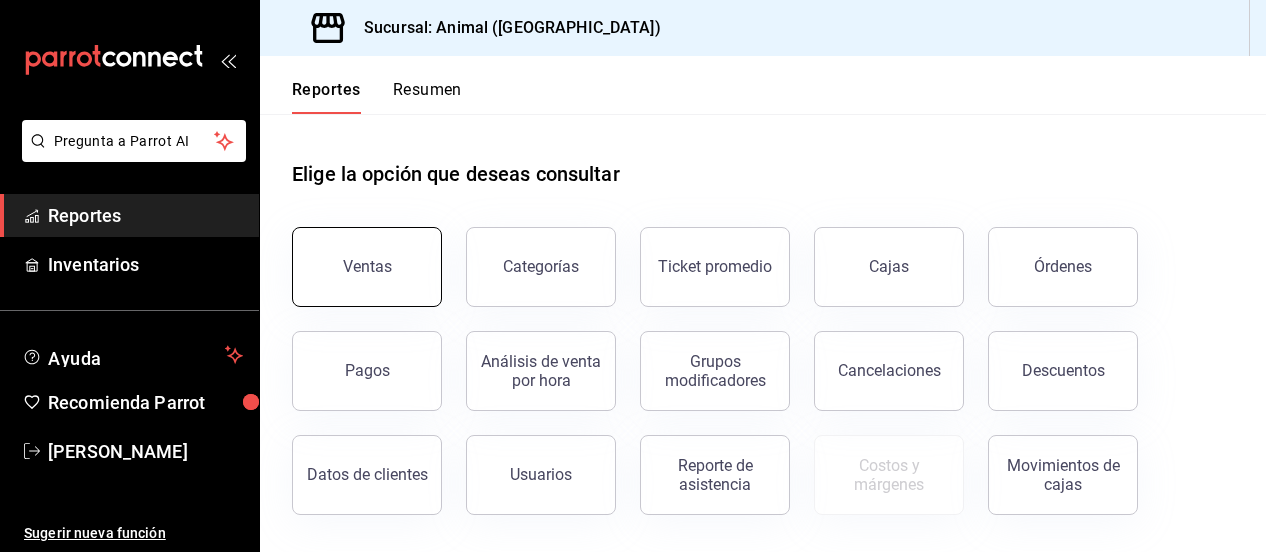 click on "Ventas" at bounding box center (367, 267) 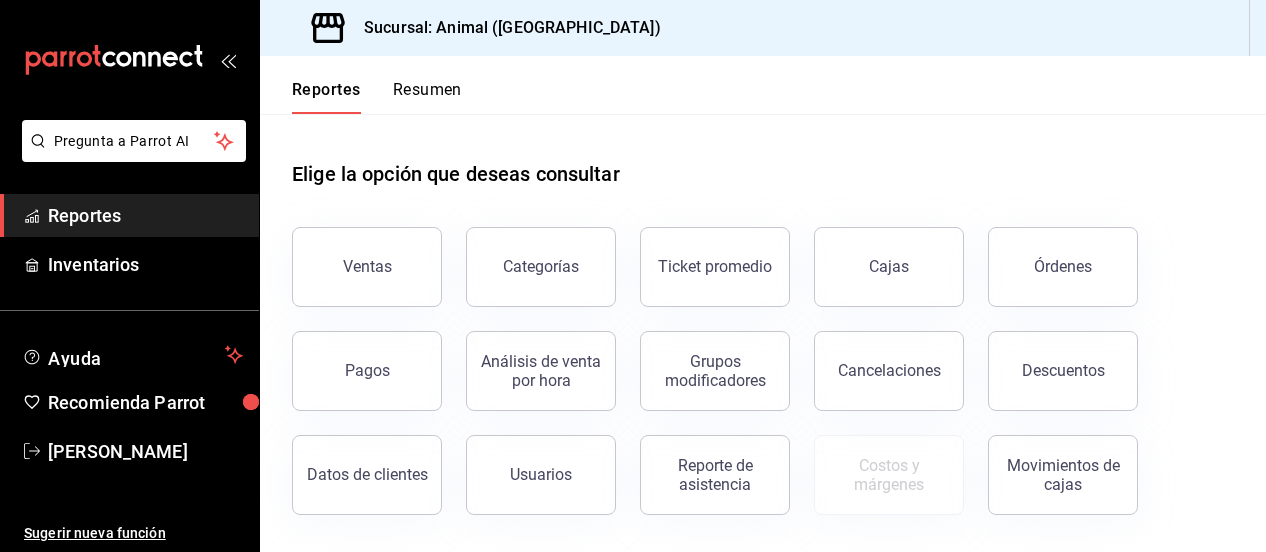 click on "Pregunta a Parrot AI Reportes   Inventarios   Ayuda Recomienda Parrot   [PERSON_NAME]   Sugerir nueva función   Sucursal: Animal ([GEOGRAPHIC_DATA]) Reportes Resumen Elige la opción que deseas consultar Ventas Categorías Ticket promedio Cajas Órdenes Pagos Análisis de venta por hora Grupos modificadores Cancelaciones Descuentos Datos de clientes Usuarios Reporte de asistencia Costos y márgenes Movimientos [PERSON_NAME] Pregunta a Parrot AI Reportes   Inventarios   Ayuda Recomienda Parrot   [PERSON_NAME]   Sugerir nueva función   GANA 1 MES GRATIS EN TU SUSCRIPCIÓN AQUÍ ¿Recuerdas cómo empezó tu restaurante?
[DATE] puedes ayudar a un colega a tener el mismo cambio que tú viviste.
Recomienda Parrot directamente desde tu Portal Administrador.
Es fácil y rápido.
🎁 Por cada restaurante que se una, ganas 1 mes gratis. Visitar centro de ayuda [PHONE_NUMBER] [EMAIL_ADDRESS][DOMAIN_NAME] Visitar centro de ayuda [PHONE_NUMBER] [EMAIL_ADDRESS][DOMAIN_NAME]" at bounding box center [633, 276] 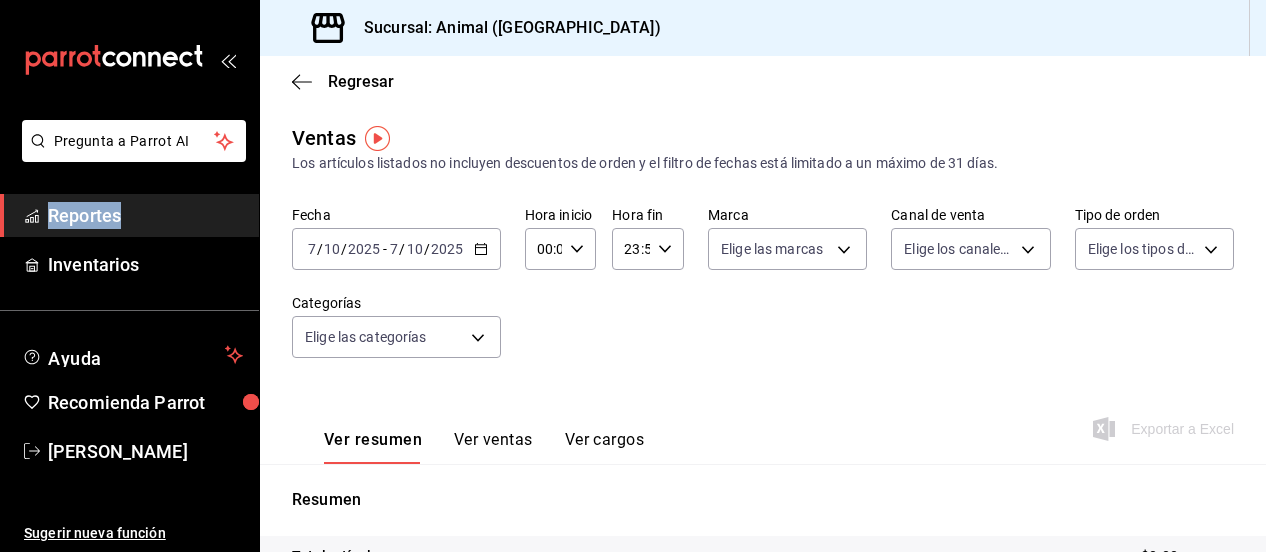 click 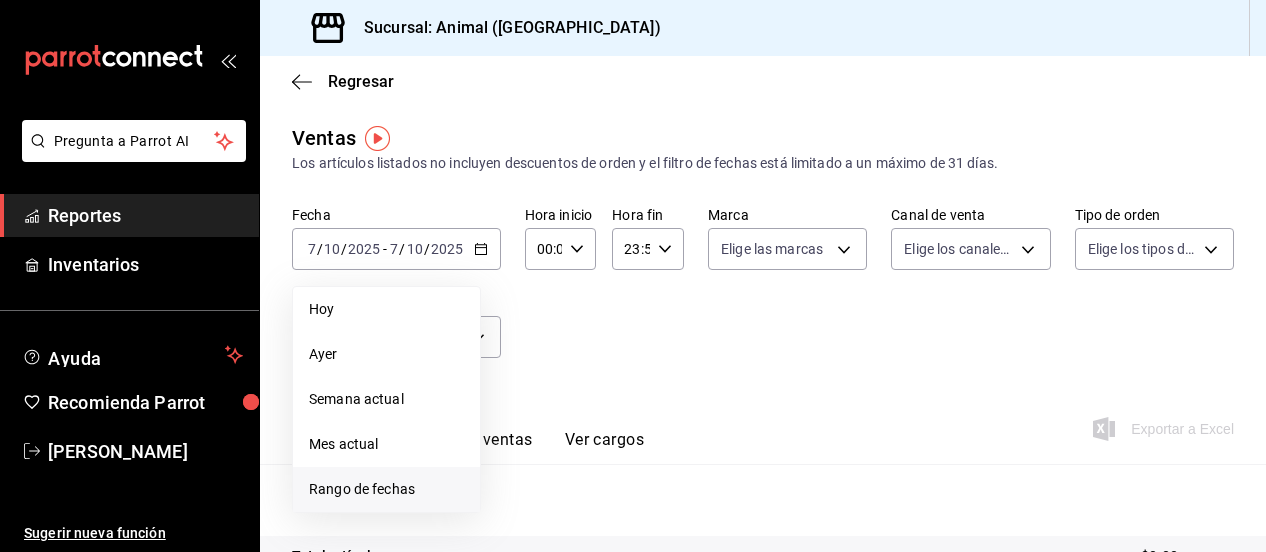 click on "Rango de fechas" at bounding box center (386, 489) 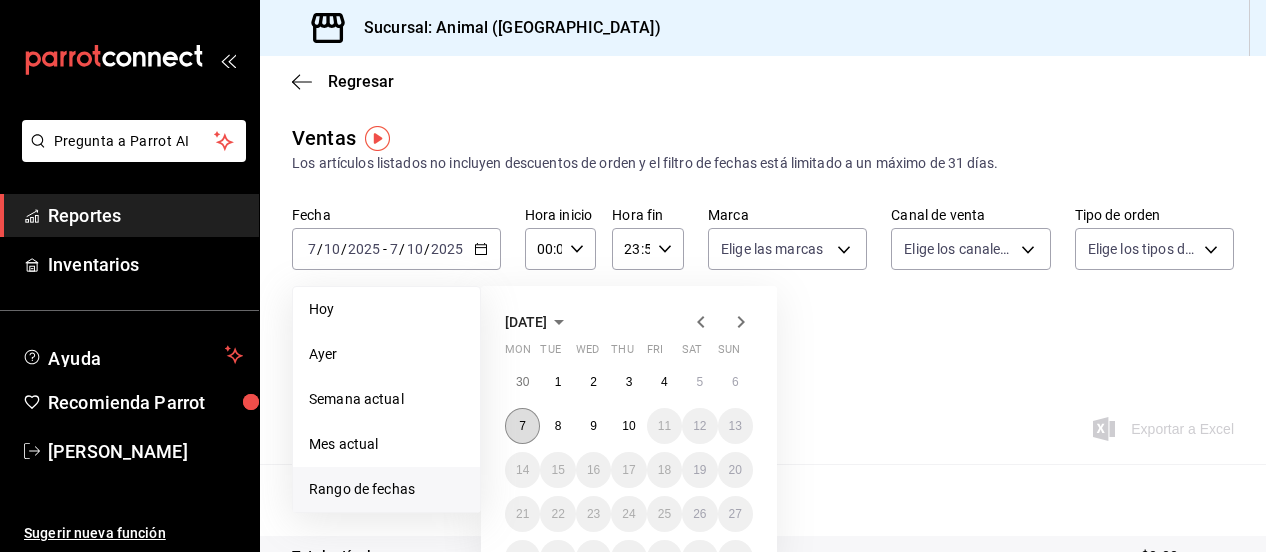 click on "7" at bounding box center [522, 426] 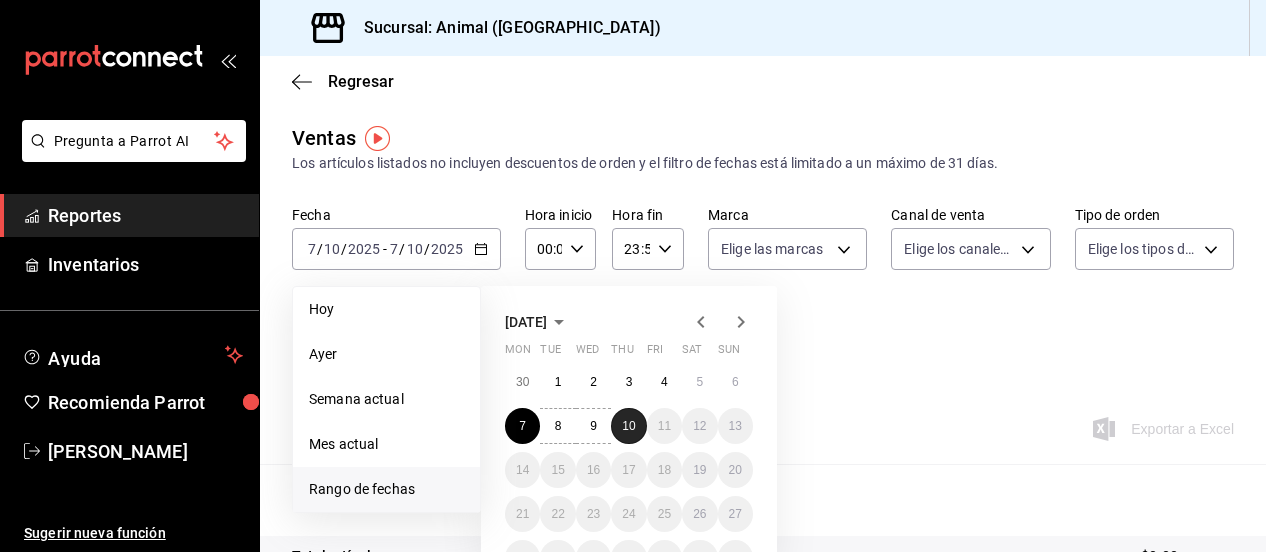 click on "10" at bounding box center (628, 426) 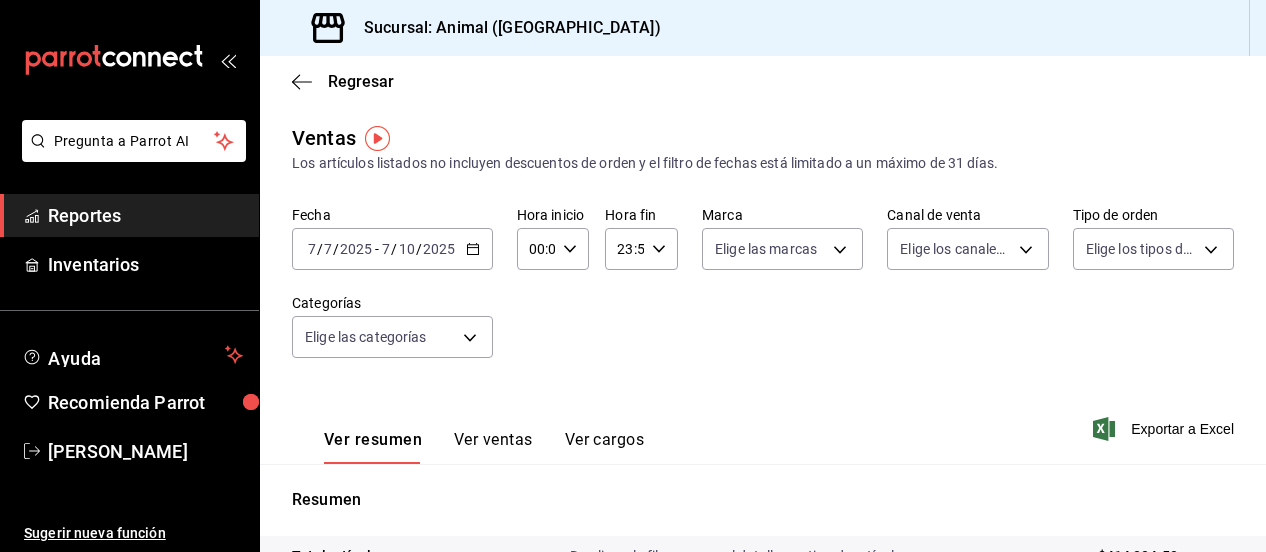 click on "23:59 Hora fin" at bounding box center [641, 249] 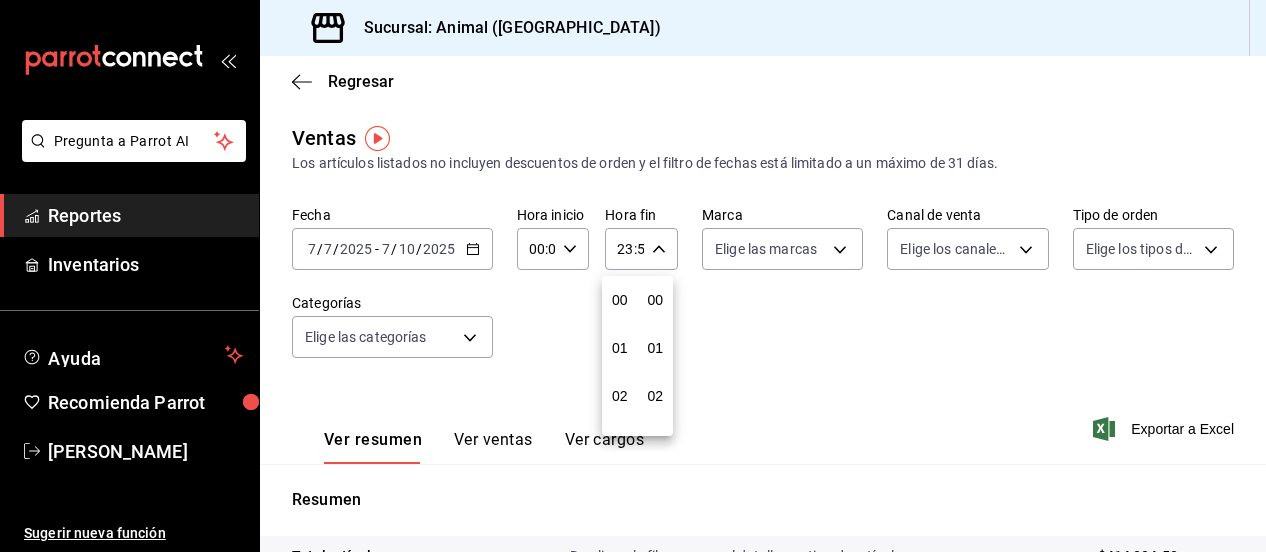 scroll, scrollTop: 992, scrollLeft: 0, axis: vertical 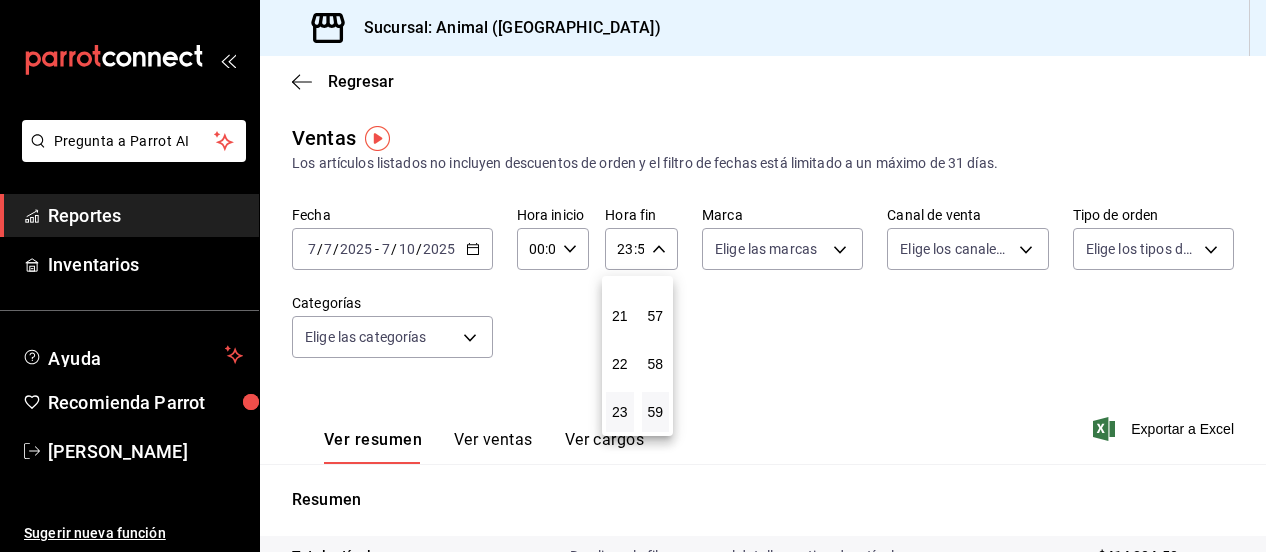 click at bounding box center [633, 276] 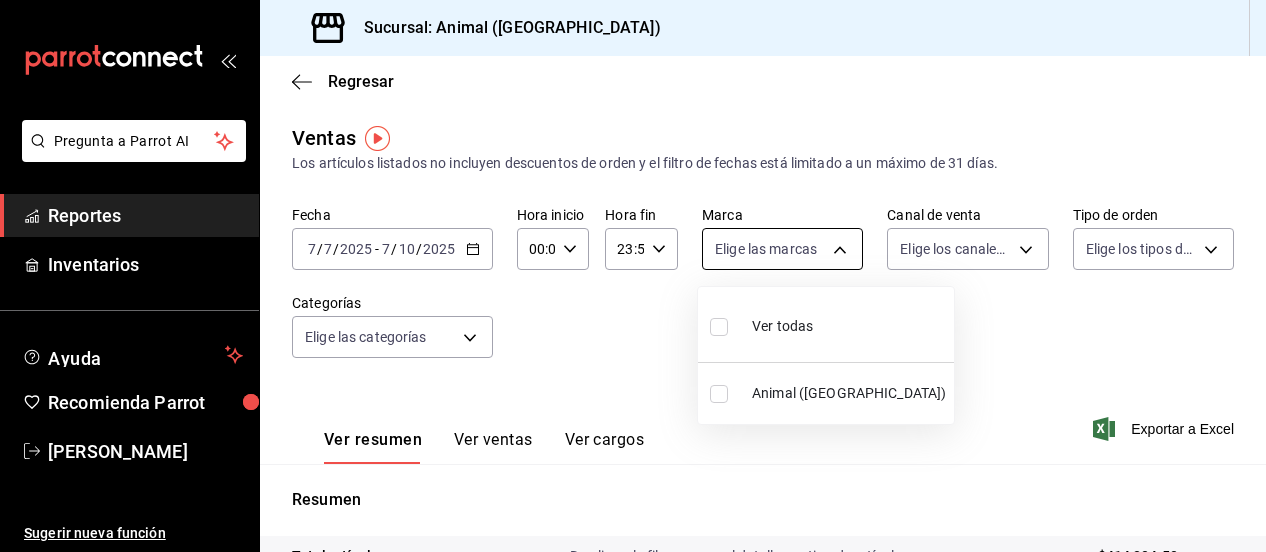 click on "Pregunta a Parrot AI Reportes   Inventarios   Ayuda Recomienda Parrot   [PERSON_NAME]   Sugerir nueva función   Sucursal: Animal ([GEOGRAPHIC_DATA]) Regresar Ventas Los artículos listados no incluyen descuentos de orden y el filtro de fechas está limitado a un máximo de 31 días. Fecha [DATE] [DATE] - [DATE] [DATE] Hora inicio 00:00 Hora inicio Hora fin 23:59 Hora fin Marca Elige las marcas Canal de venta Elige los canales de venta Tipo de orden Elige los tipos de orden Categorías Elige las categorías Ver resumen Ver ventas Ver cargos Exportar a Excel Resumen Total artículos Da clic en la fila para ver el detalle por tipo de artículo + $414,804.50 Cargos por servicio + $0.00 Venta bruta = $414,804.50 Descuentos totales - $5,349.40 Certificados de regalo - $6,704.00 Venta total = $402,751.10 Impuestos - $55,551.88 Venta neta = $347,199.22 Pregunta a Parrot AI Reportes   Inventarios   Ayuda Recomienda Parrot   [PERSON_NAME]   Sugerir nueva función   GANA 1 MES GRATIS EN TU SUSCRIPCIÓN AQUÍ" at bounding box center [633, 276] 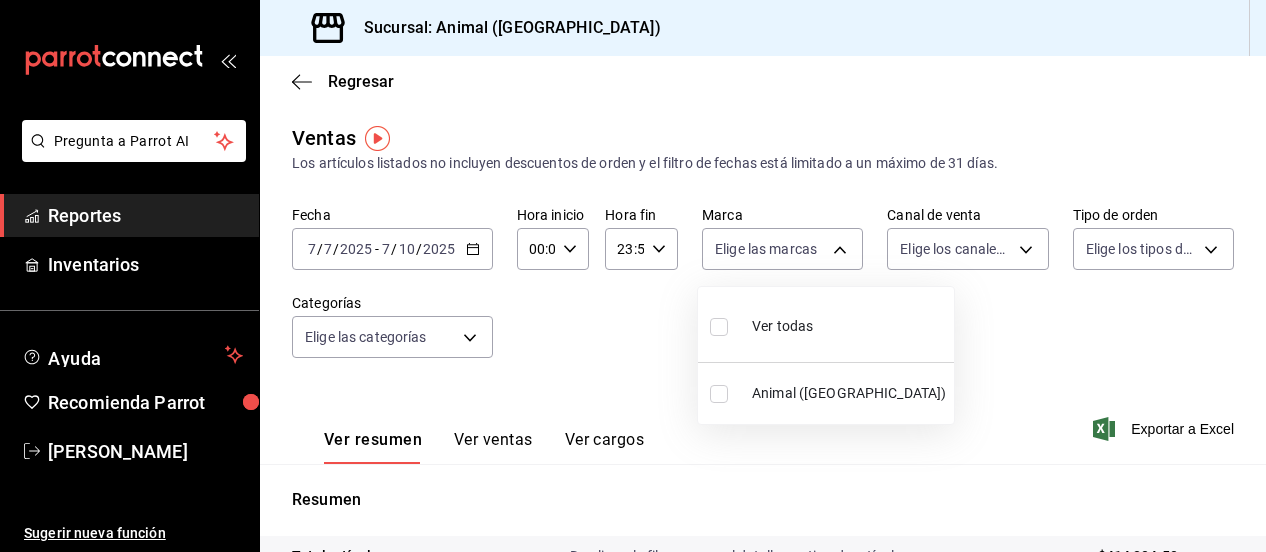 click on "Ver todas" at bounding box center (782, 326) 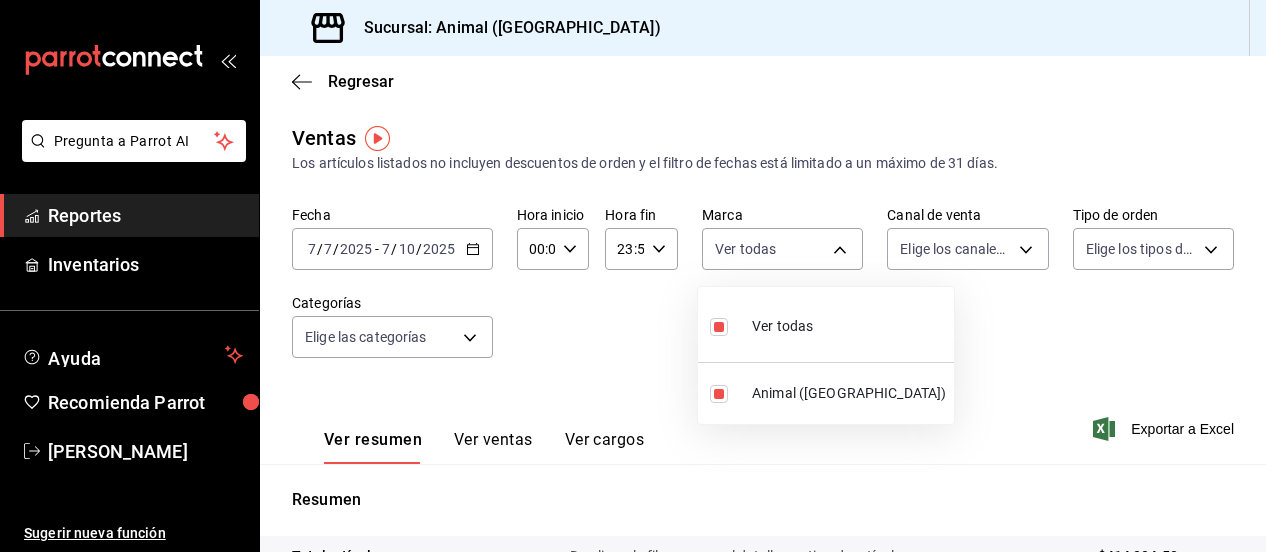 click at bounding box center (633, 276) 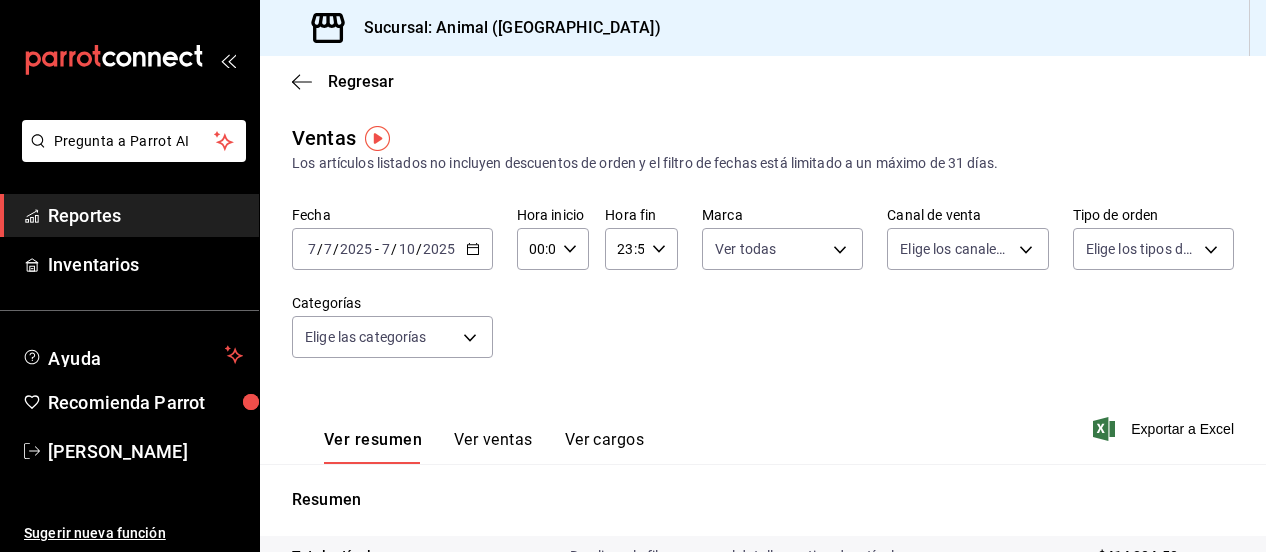 click on "Pregunta a Parrot AI Reportes   Inventarios   Ayuda Recomienda Parrot   [PERSON_NAME]   Sugerir nueva función   Sucursal: Animal ([GEOGRAPHIC_DATA]) Regresar Ventas Los artículos listados no incluyen descuentos de orden y el filtro de fechas está limitado a un máximo de 31 días. Fecha [DATE] [DATE] - [DATE] [DATE] Hora inicio 00:00 Hora inicio Hora fin 23:59 Hora fin Marca Ver todas 96838179-8fbb-4073-aae3-1789726318c8 Canal de venta Elige los canales de venta Tipo de orden Elige los tipos de orden Categorías Elige las categorías Ver resumen Ver ventas Ver cargos Exportar a Excel Resumen Total artículos Da clic en la fila para ver el detalle por tipo de artículo + $414,804.50 Cargos por servicio + $0.00 Venta bruta = $414,804.50 Descuentos totales - $5,349.40 Certificados de regalo - $6,704.00 Venta total = $402,751.10 Impuestos - $55,551.88 Venta neta = $347,199.22 Pregunta a Parrot AI Reportes   Inventarios   Ayuda Recomienda Parrot   [PERSON_NAME]   Sugerir nueva función   Ir a video" at bounding box center [633, 276] 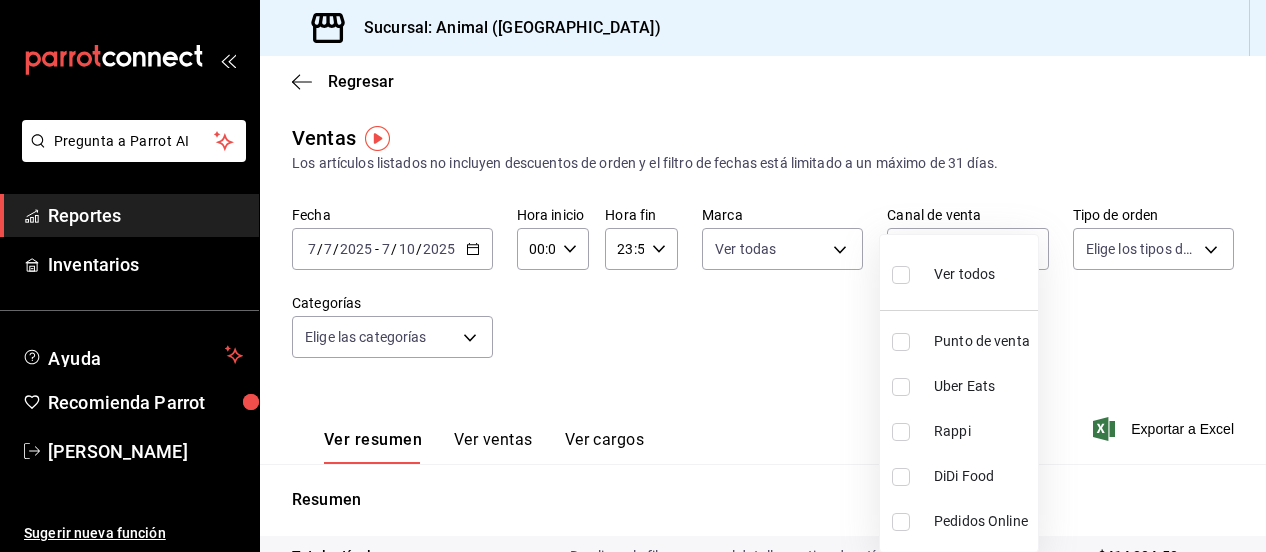 click on "Ver todos" at bounding box center (964, 274) 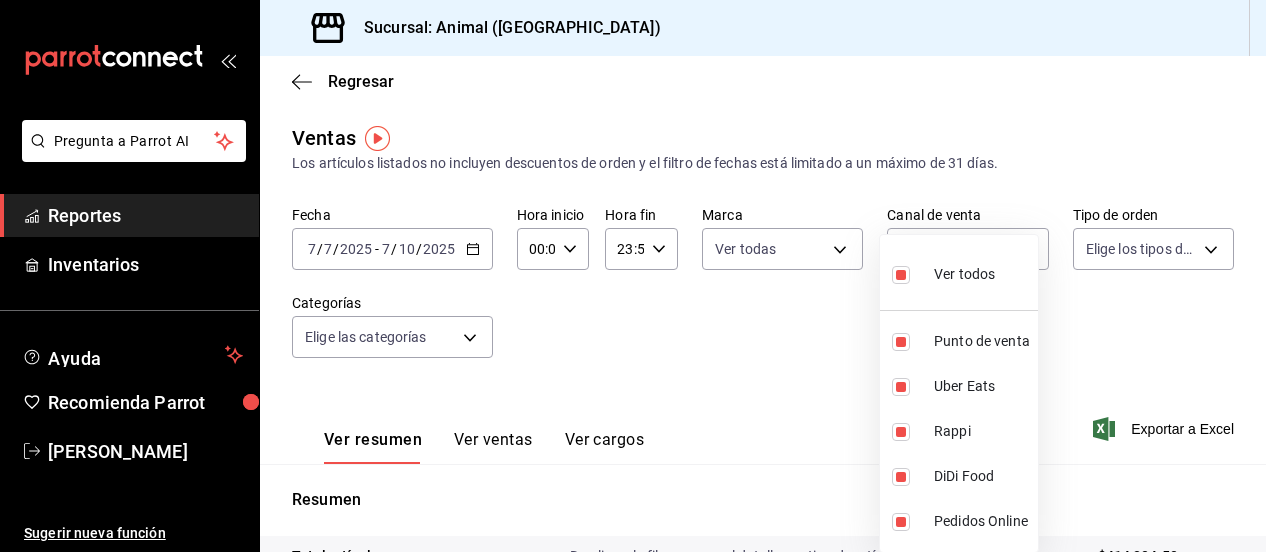 click at bounding box center (633, 276) 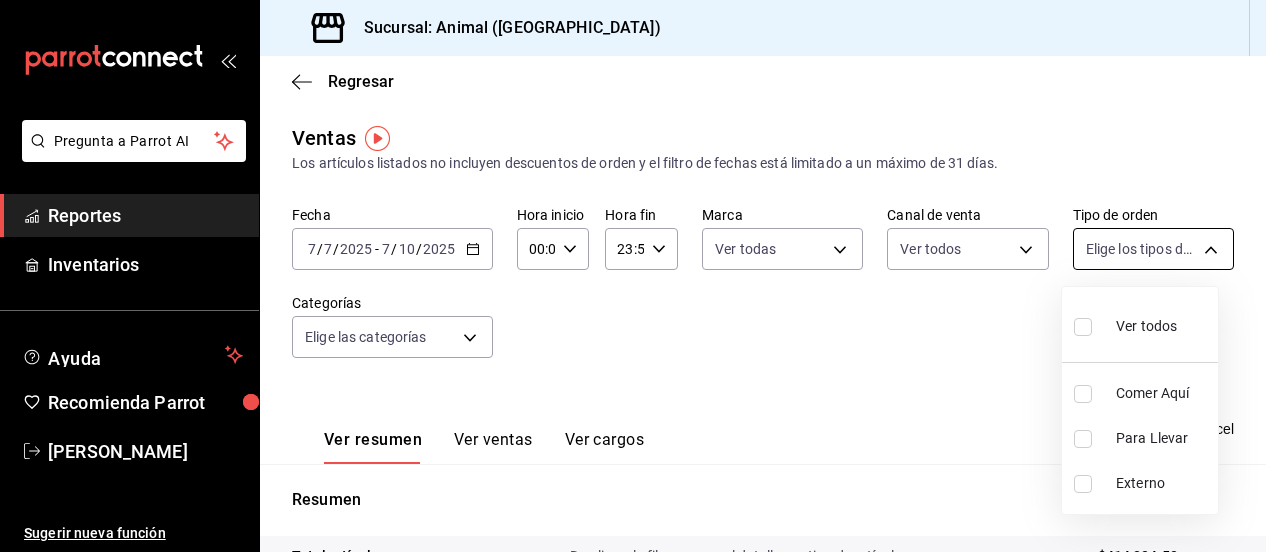 click on "Pregunta a Parrot AI Reportes   Inventarios   Ayuda Recomienda Parrot   [PERSON_NAME]   Sugerir nueva función   Sucursal: Animal ([GEOGRAPHIC_DATA]) Regresar Ventas Los artículos listados no incluyen descuentos de orden y el filtro de fechas está limitado a un máximo de 31 días. Fecha [DATE] [DATE] - [DATE] [DATE] Hora inicio 00:00 Hora inicio Hora fin 23:59 Hora fin Marca Ver todas 96838179-8fbb-4073-aae3-1789726318c8 Canal de venta Ver todos PARROT,UBER_EATS,RAPPI,DIDI_FOOD,ONLINE Tipo de orden Elige los tipos de orden Categorías Elige las categorías Ver resumen Ver ventas Ver cargos Exportar a Excel Resumen Total artículos Da clic en la fila para ver el detalle por tipo de artículo + $414,804.50 Cargos por servicio + $0.00 Venta bruta = $414,804.50 Descuentos totales - $5,349.40 Certificados de regalo - $6,704.00 Venta total = $402,751.10 Impuestos - $55,551.88 Venta neta = $347,199.22 Pregunta a Parrot AI Reportes   Inventarios   Ayuda Recomienda Parrot   [PERSON_NAME]     Ir a video" at bounding box center (633, 276) 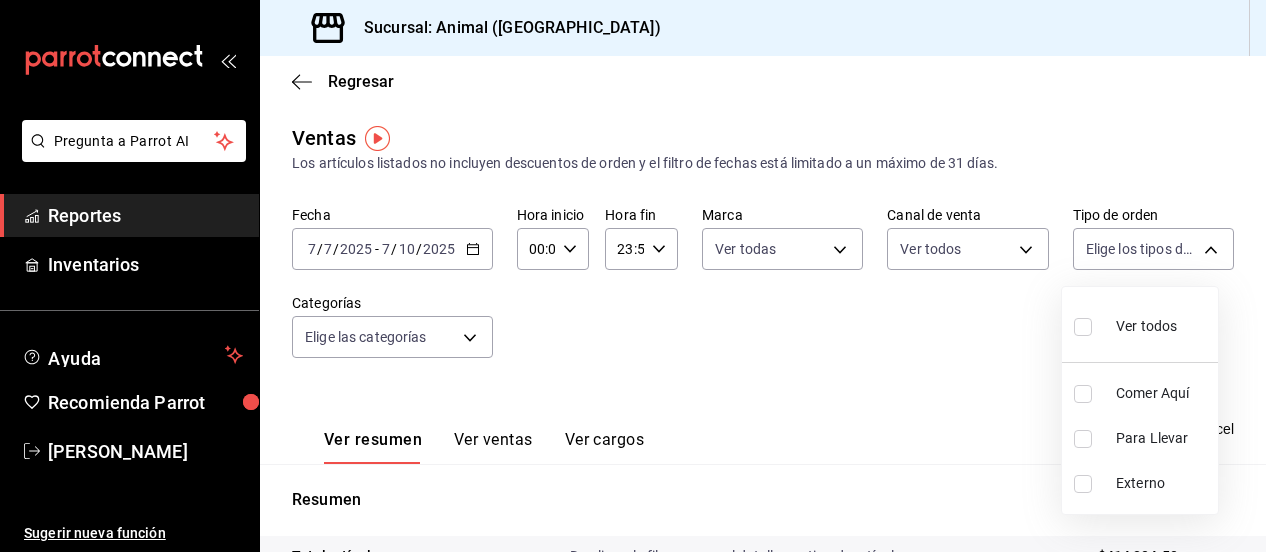 click on "Ver todos" at bounding box center (1146, 326) 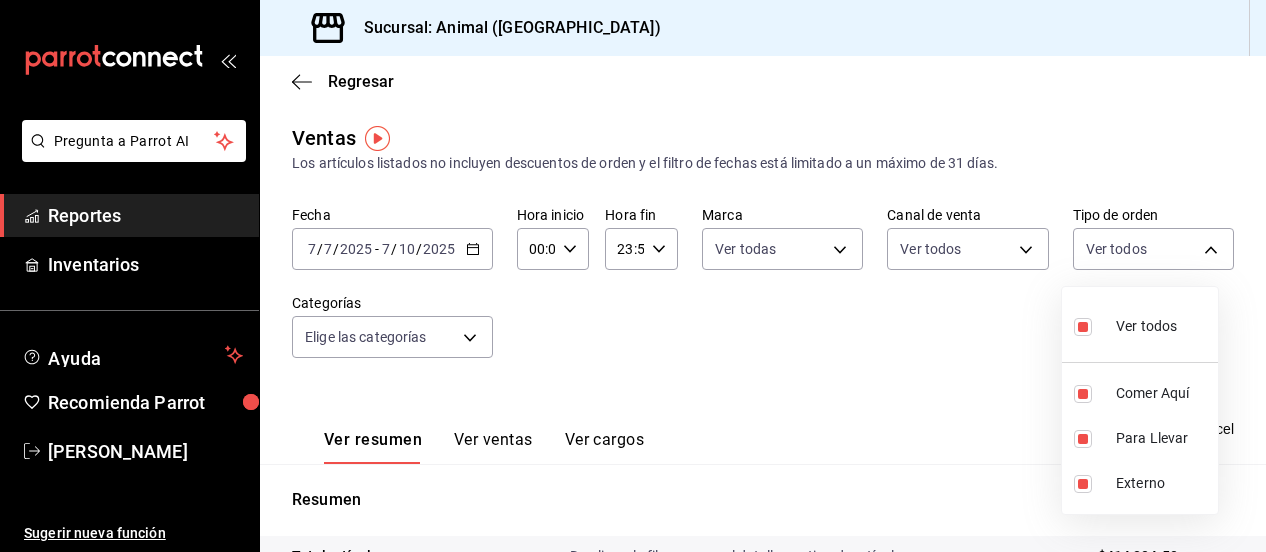 click at bounding box center (633, 276) 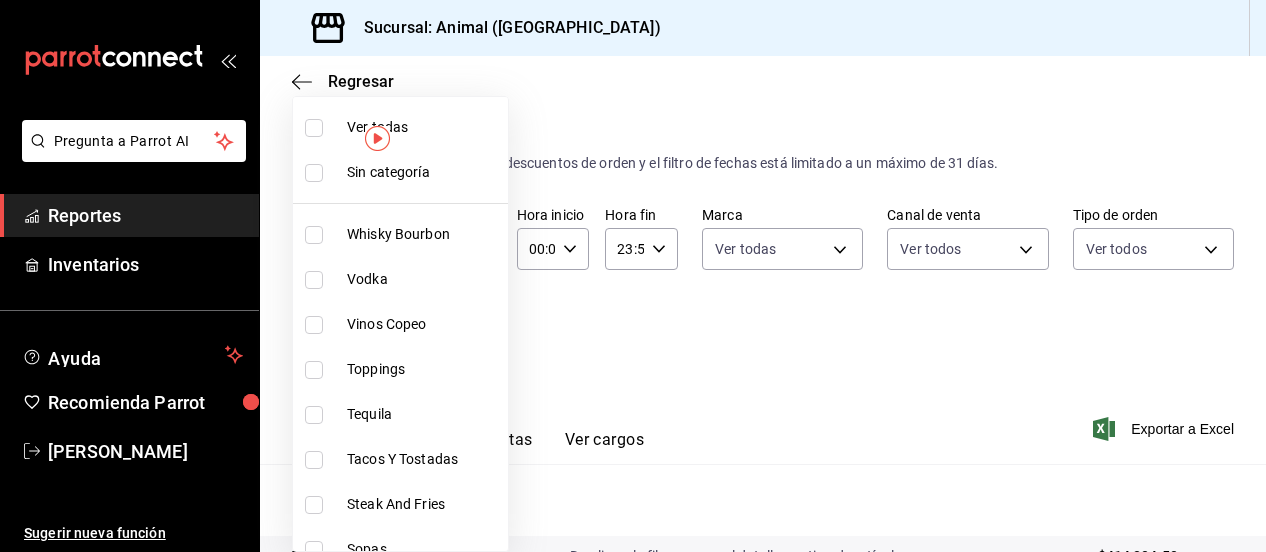 click on "Pregunta a Parrot AI Reportes   Inventarios   Ayuda Recomienda Parrot   [PERSON_NAME]   Sugerir nueva función   Sucursal: Animal ([GEOGRAPHIC_DATA]) Regresar Ventas Los artículos listados no incluyen descuentos de orden y el filtro de fechas está limitado a un máximo de 31 días. Fecha [DATE] [DATE] - [DATE] [DATE] Hora inicio 00:00 Hora inicio Hora fin 23:59 Hora fin Marca Ver todas 96838179-8fbb-4073-aae3-1789726318c8 Canal de venta Ver todos PARROT,UBER_EATS,RAPPI,DIDI_FOOD,ONLINE Tipo de orden Ver todos 89cc3392-1a89-49ed-91c4-e66ea58282e1,025cf6ae-25b7-4698-bb98-3d77af74a196,EXTERNAL Categorías Elige las categorías Ver resumen Ver ventas Ver cargos Exportar a Excel Resumen Total artículos Da clic en la fila para ver el detalle por tipo de artículo + $414,804.50 Cargos por servicio + $0.00 Venta bruta = $414,804.50 Descuentos totales - $5,349.40 Certificados de regalo - $6,704.00 Venta total = $402,751.10 Impuestos - $55,551.88 Venta neta = $347,199.22 Pregunta a Parrot AI Reportes" at bounding box center (633, 276) 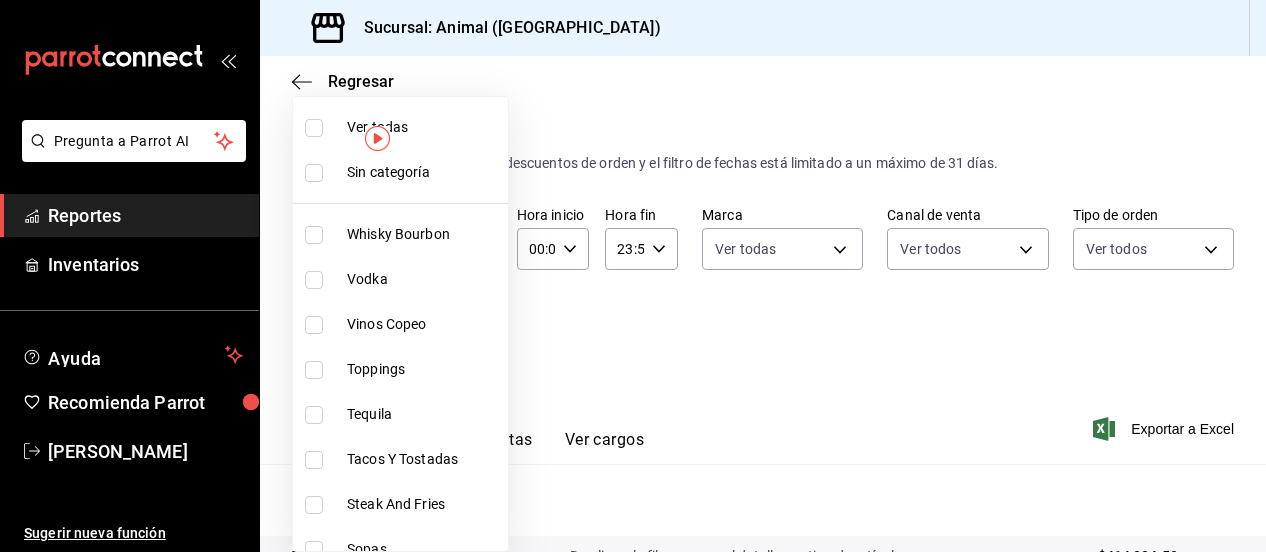 click on "Ver todas" at bounding box center [423, 127] 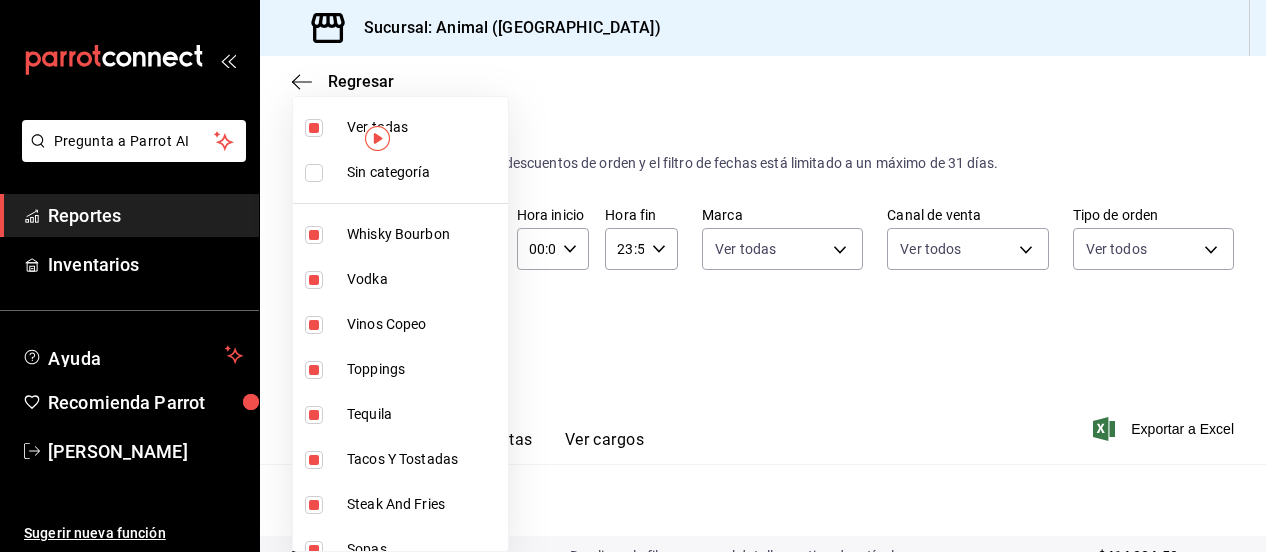 click at bounding box center (633, 276) 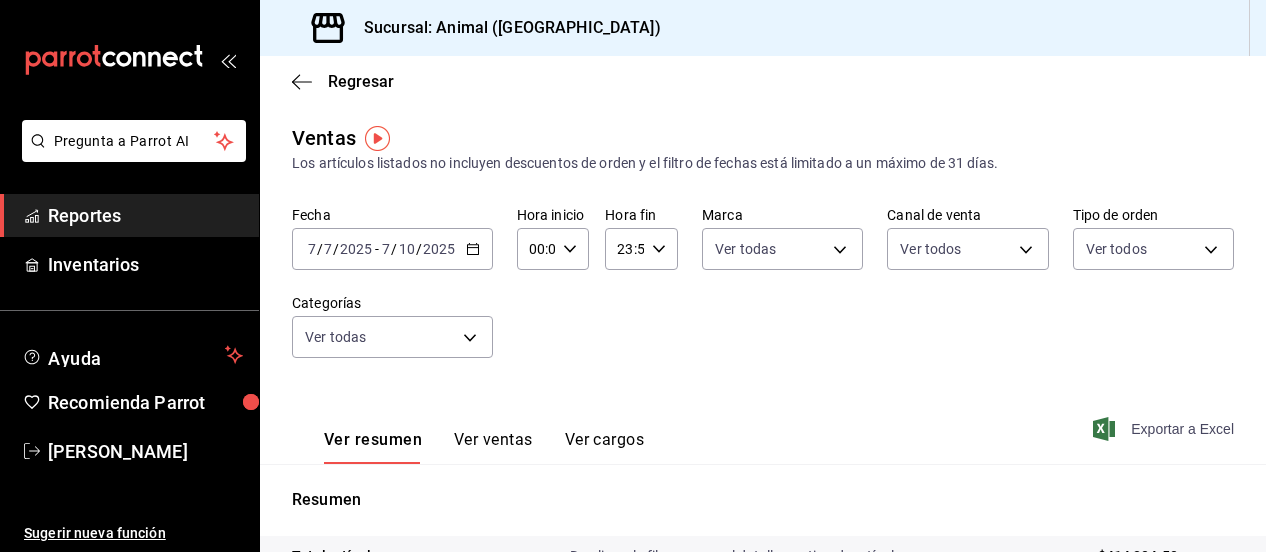 click on "Exportar a Excel" at bounding box center [1165, 429] 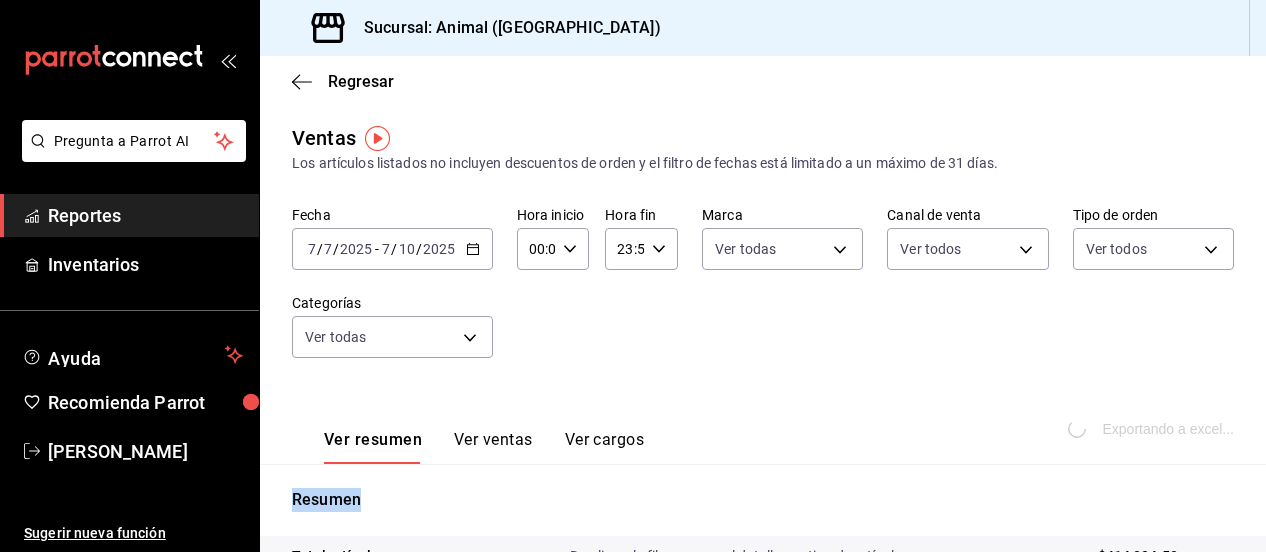 click on "Exportando a excel..." at bounding box center [1153, 429] 